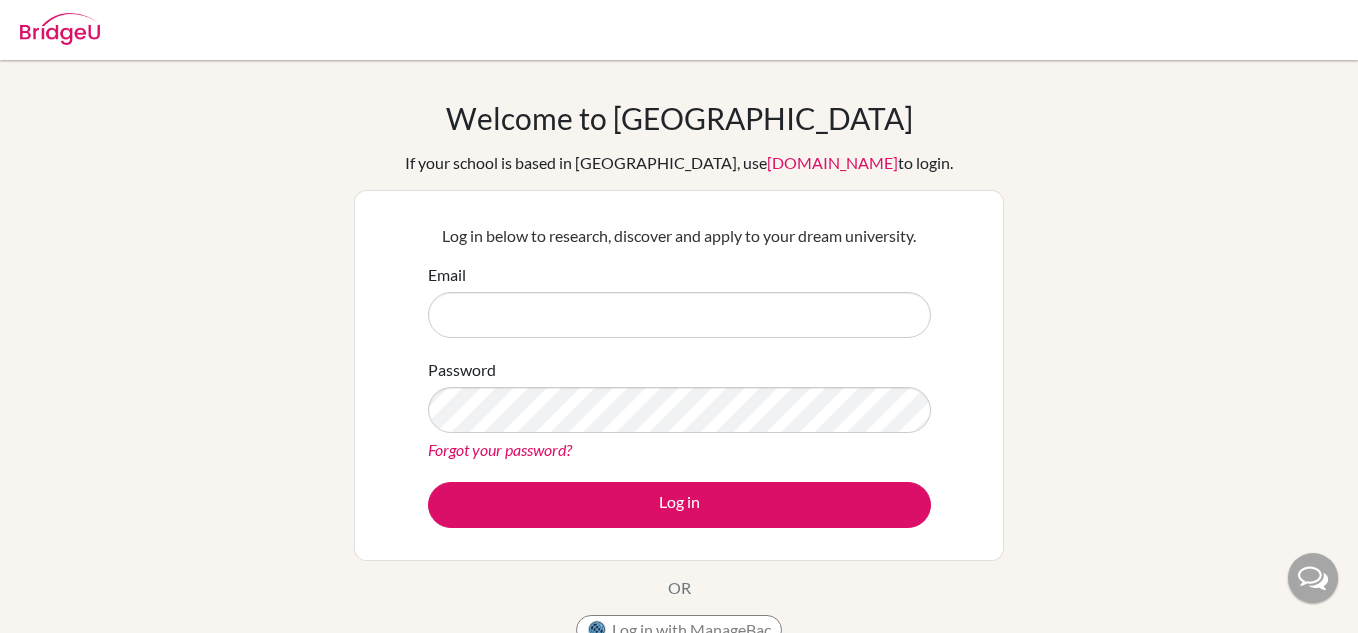 scroll, scrollTop: 0, scrollLeft: 0, axis: both 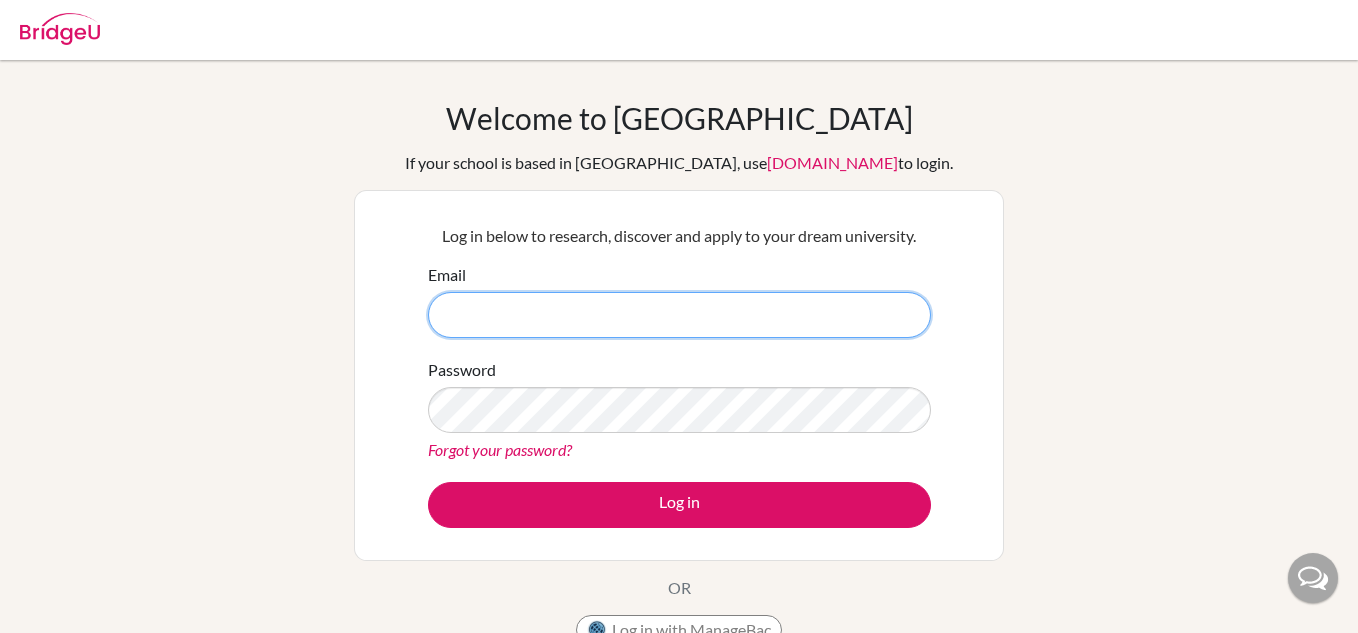type on "laura.hohm@bbis.de" 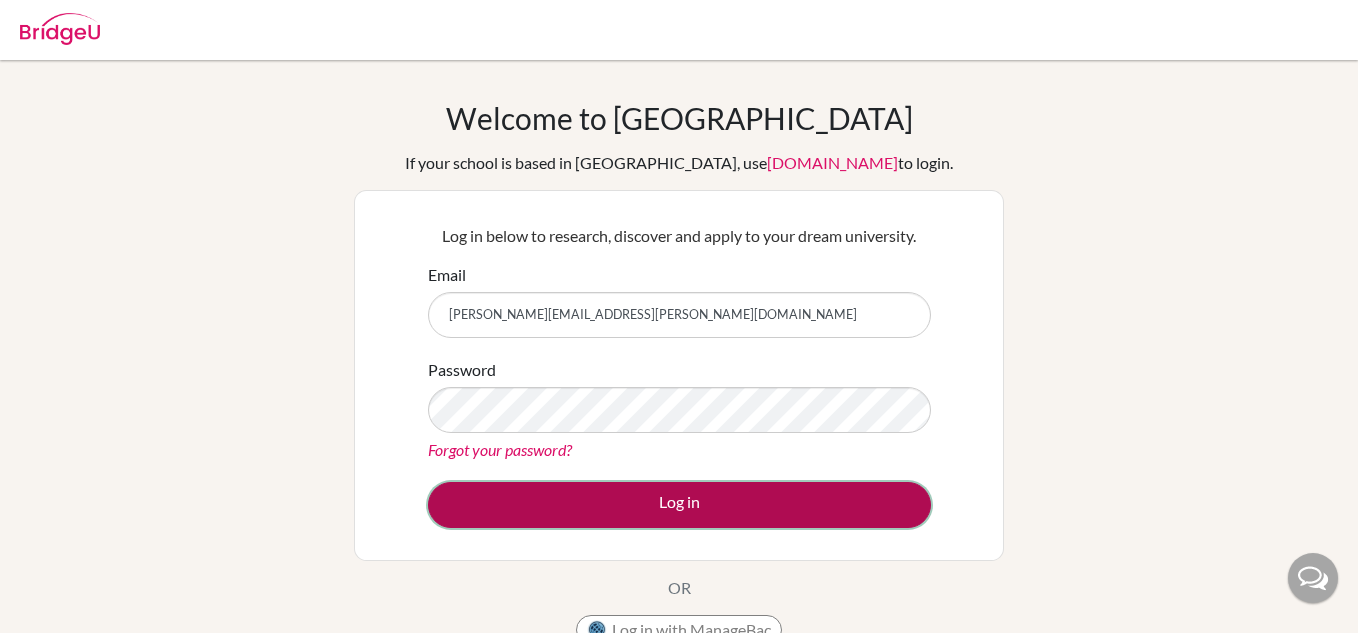 click on "Log in" at bounding box center (679, 505) 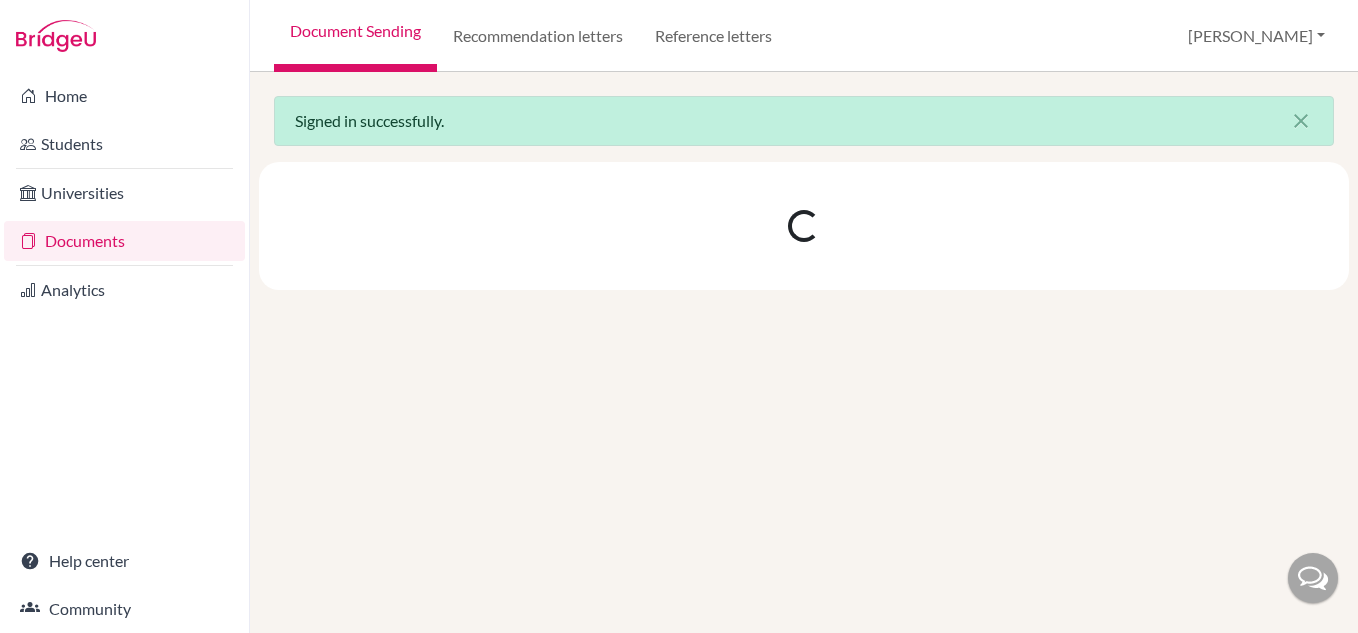 scroll, scrollTop: 0, scrollLeft: 0, axis: both 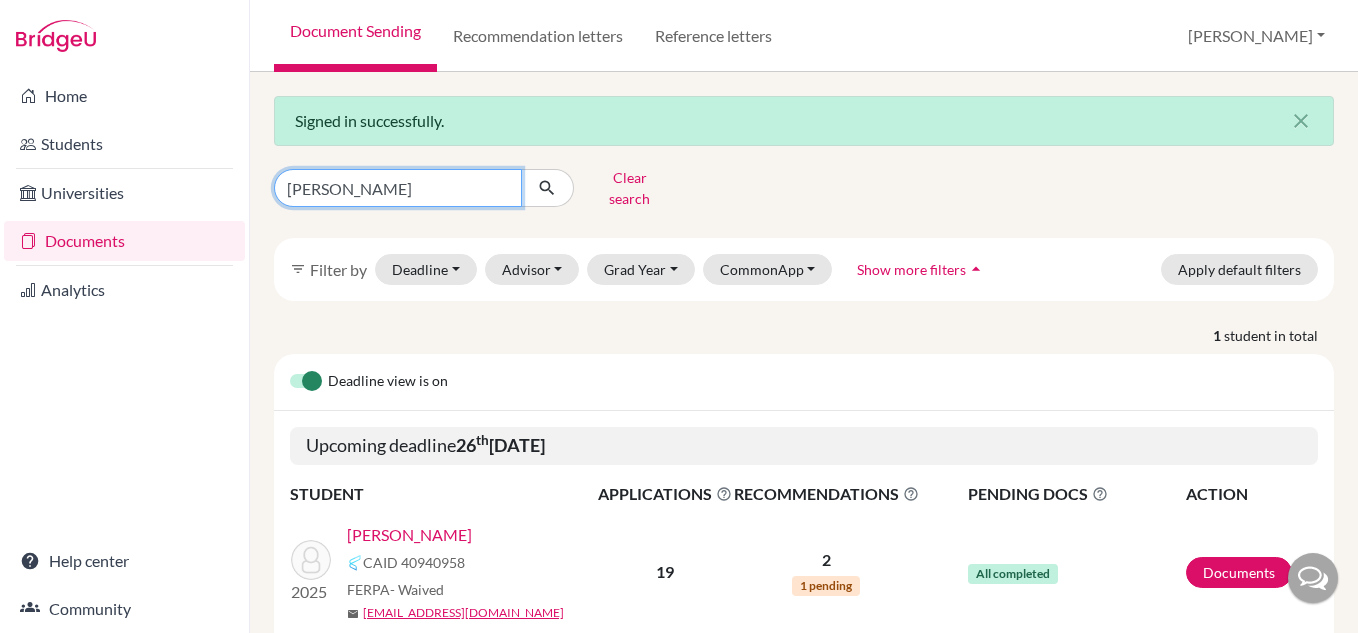 click on "andrew" at bounding box center [398, 188] 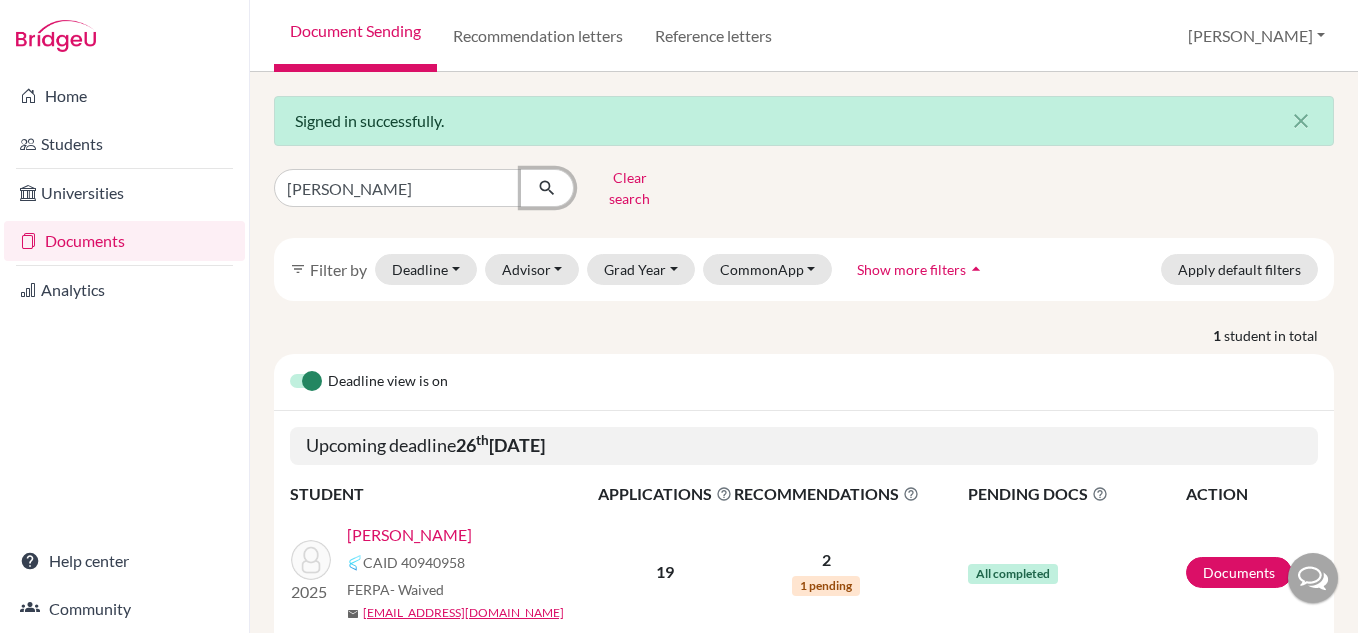click at bounding box center [547, 188] 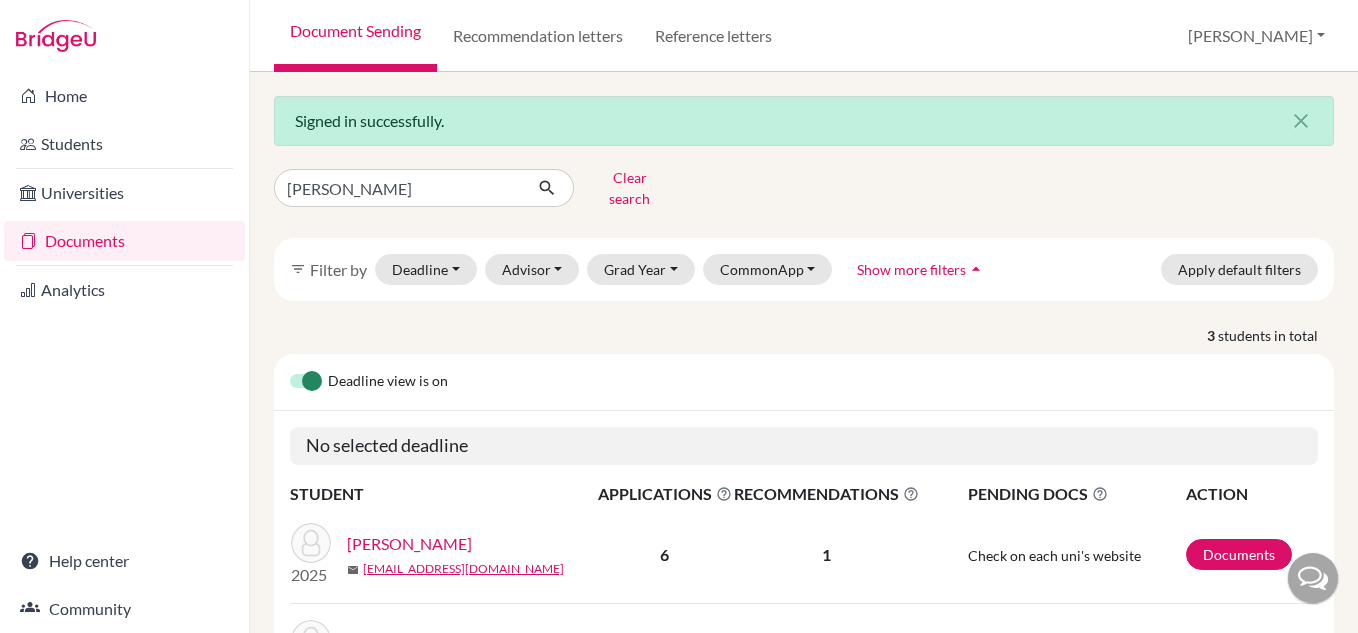click on "Berning, Emma" at bounding box center [409, 544] 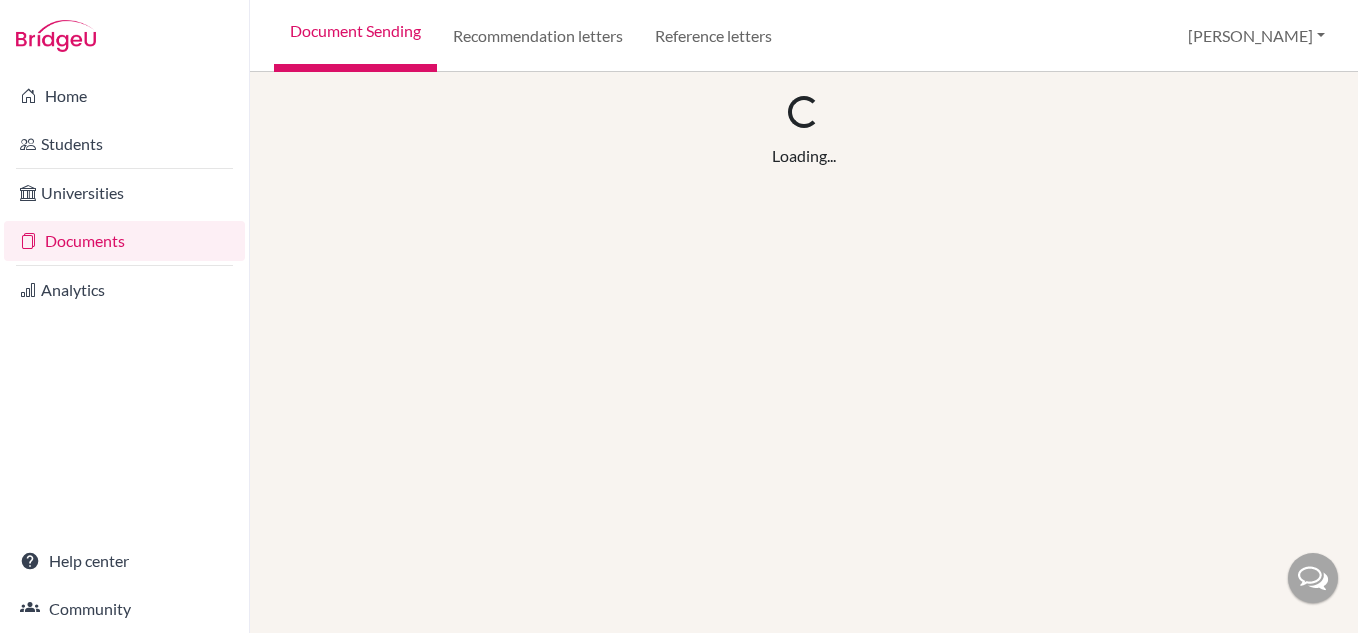scroll, scrollTop: 0, scrollLeft: 0, axis: both 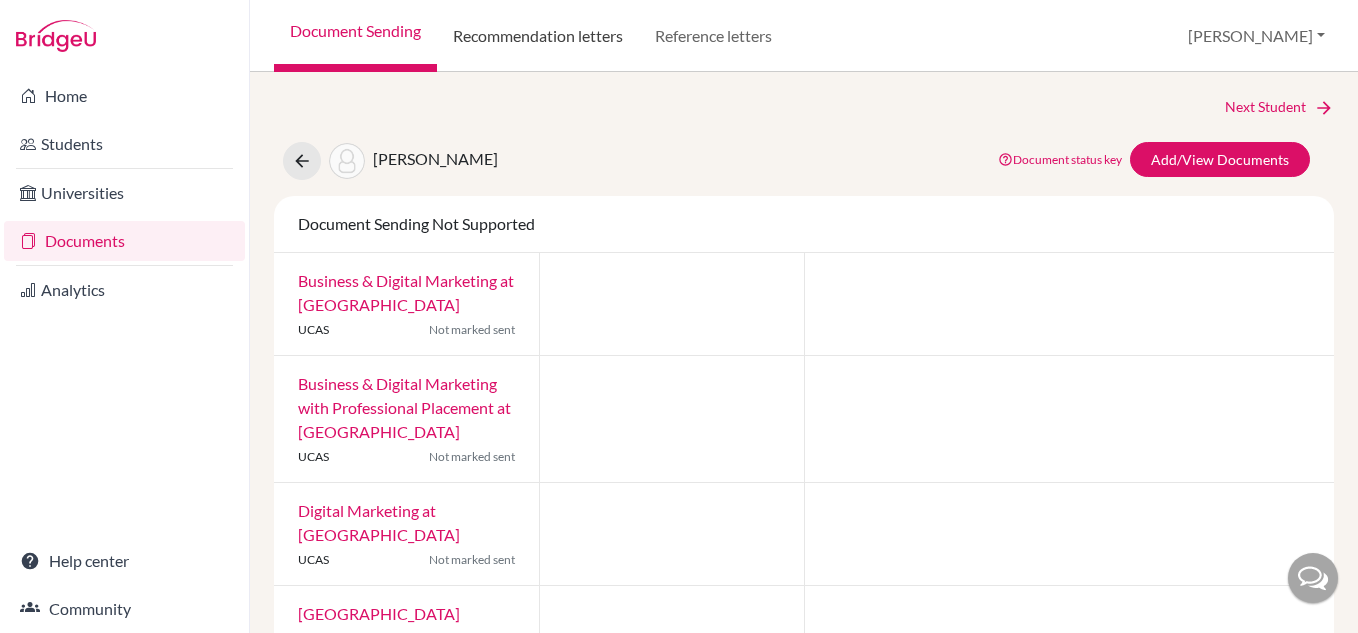 click on "Recommendation letters" at bounding box center [538, 36] 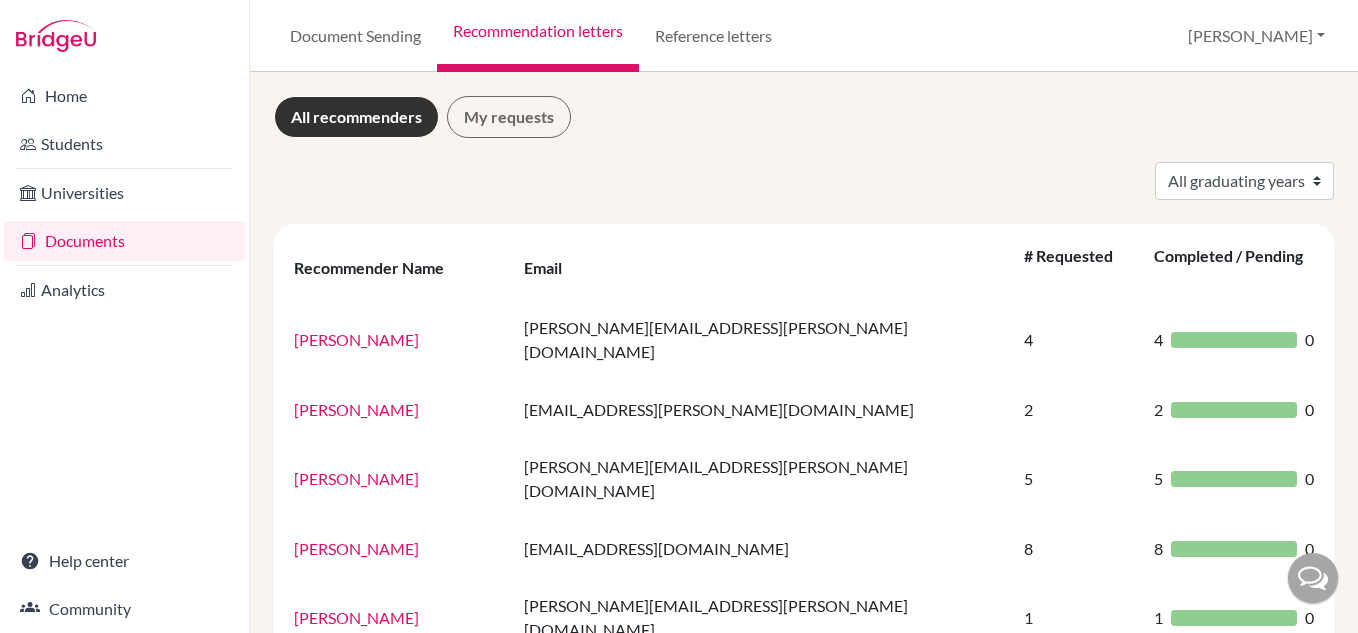 scroll, scrollTop: 0, scrollLeft: 0, axis: both 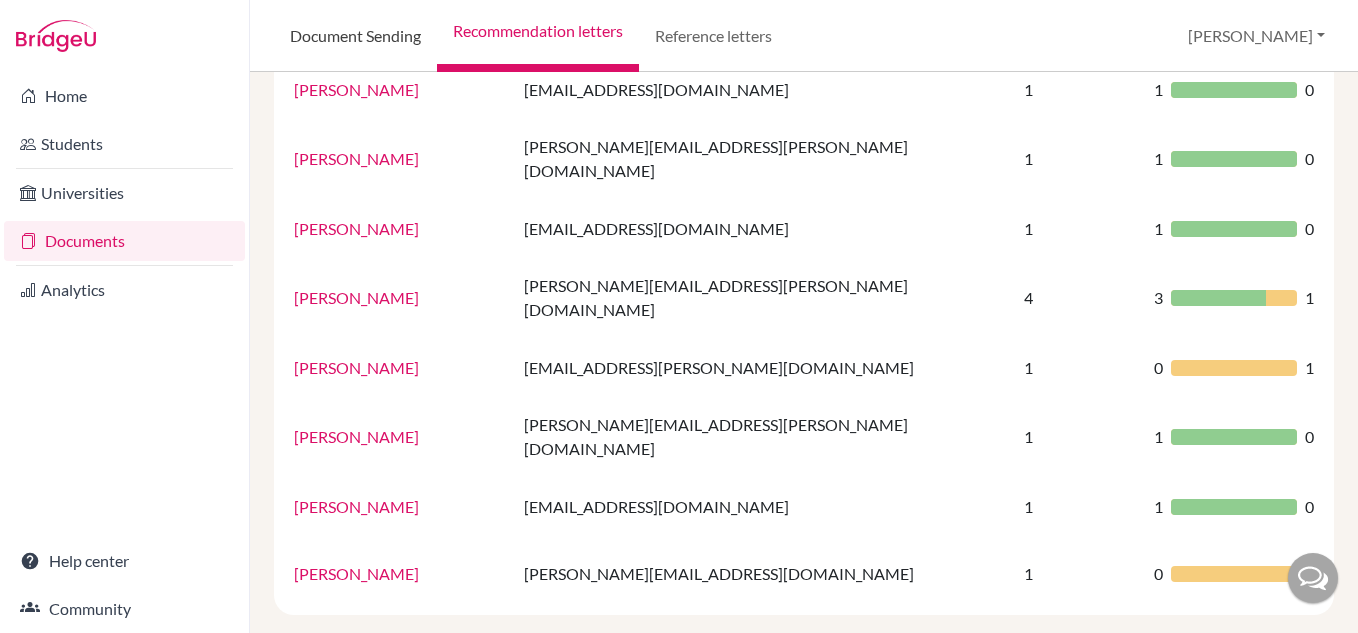 click on "Document Sending" at bounding box center [355, 36] 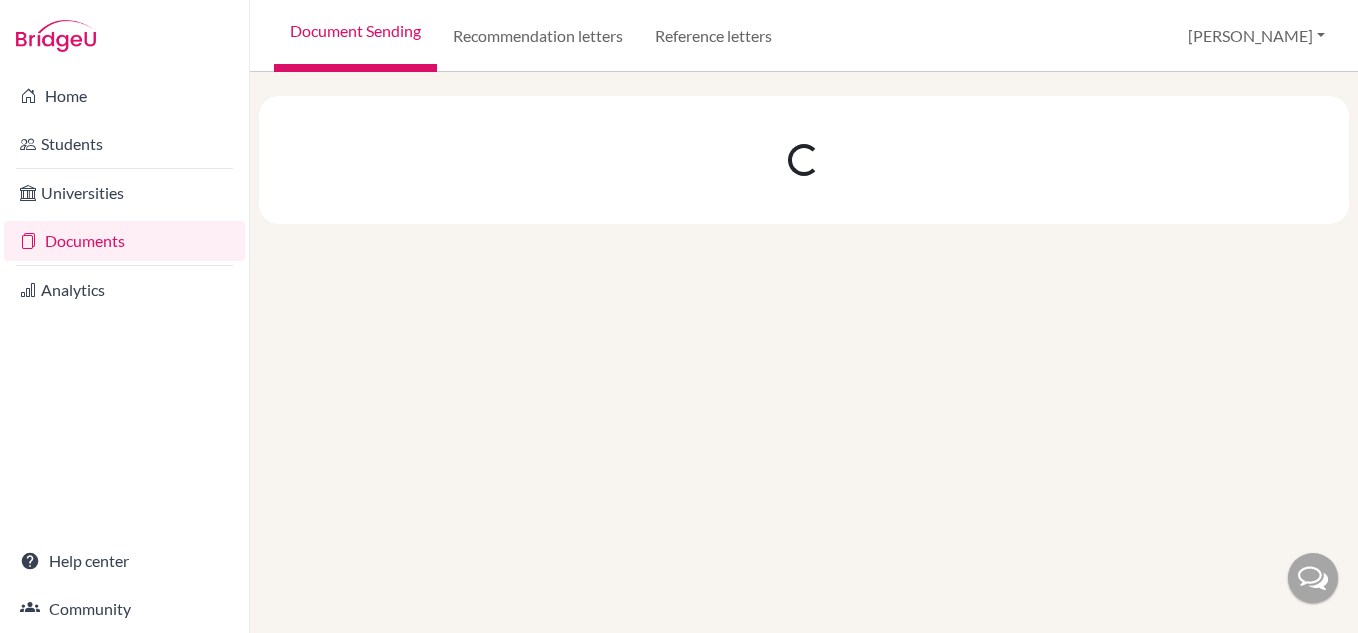 scroll, scrollTop: 0, scrollLeft: 0, axis: both 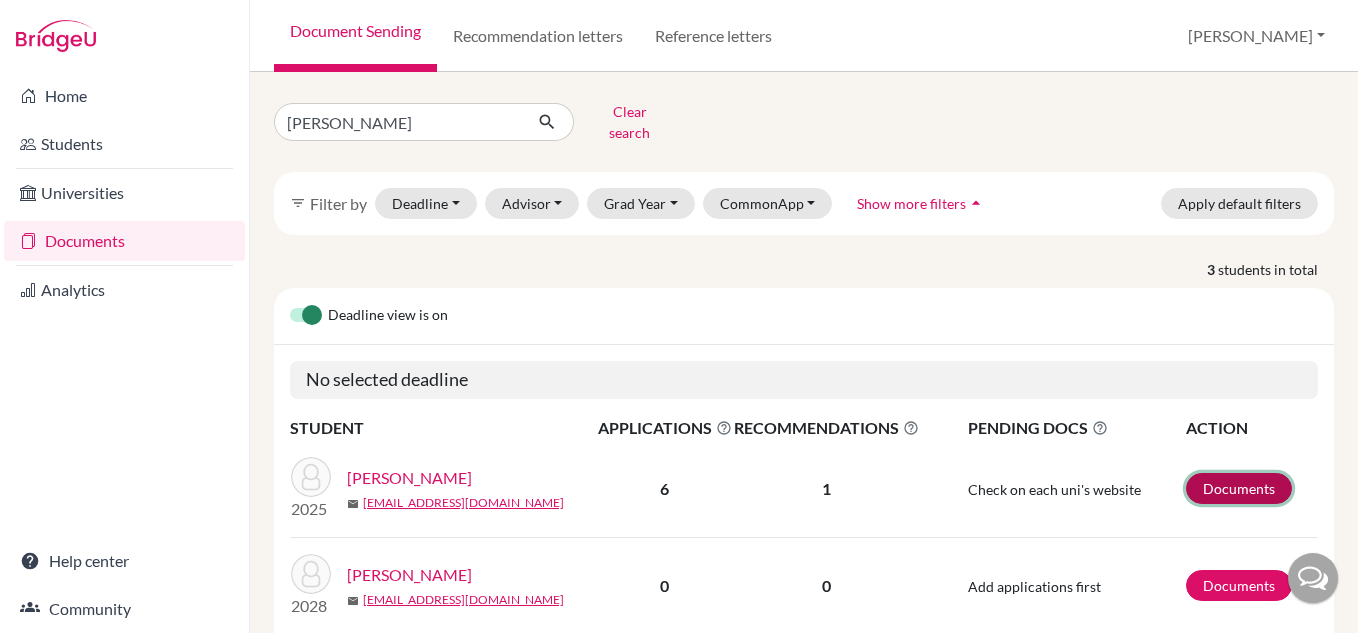 click on "Documents" at bounding box center [1239, 488] 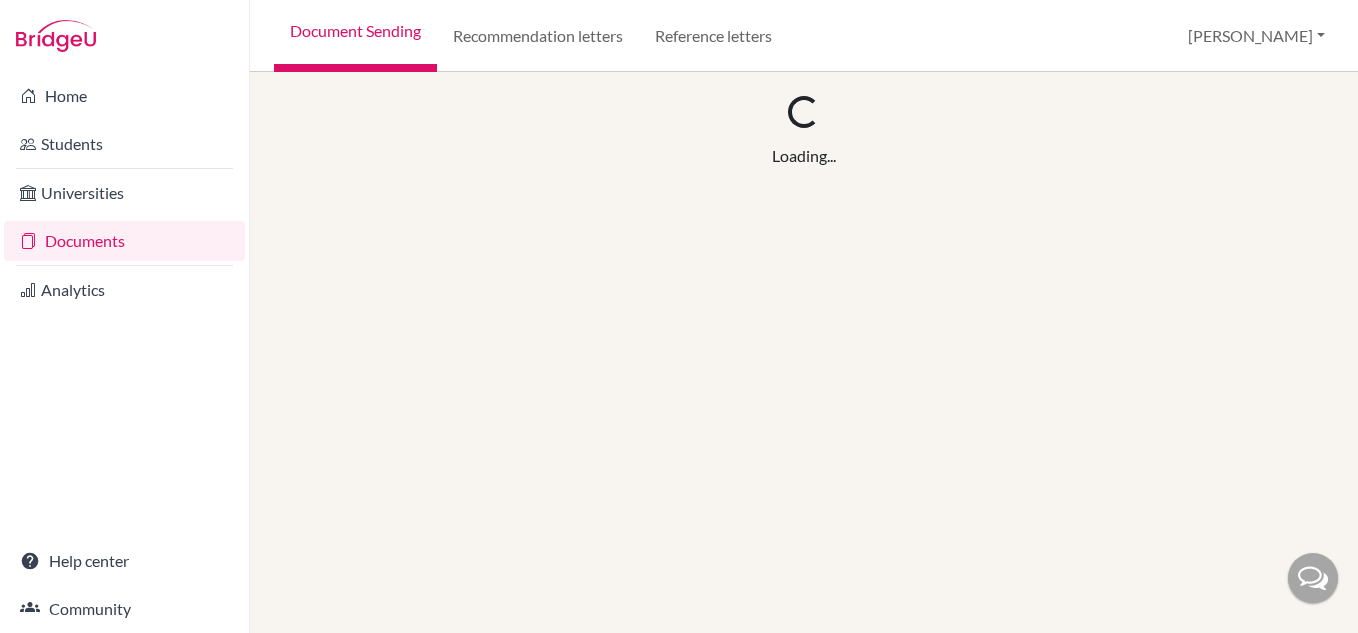 scroll, scrollTop: 0, scrollLeft: 0, axis: both 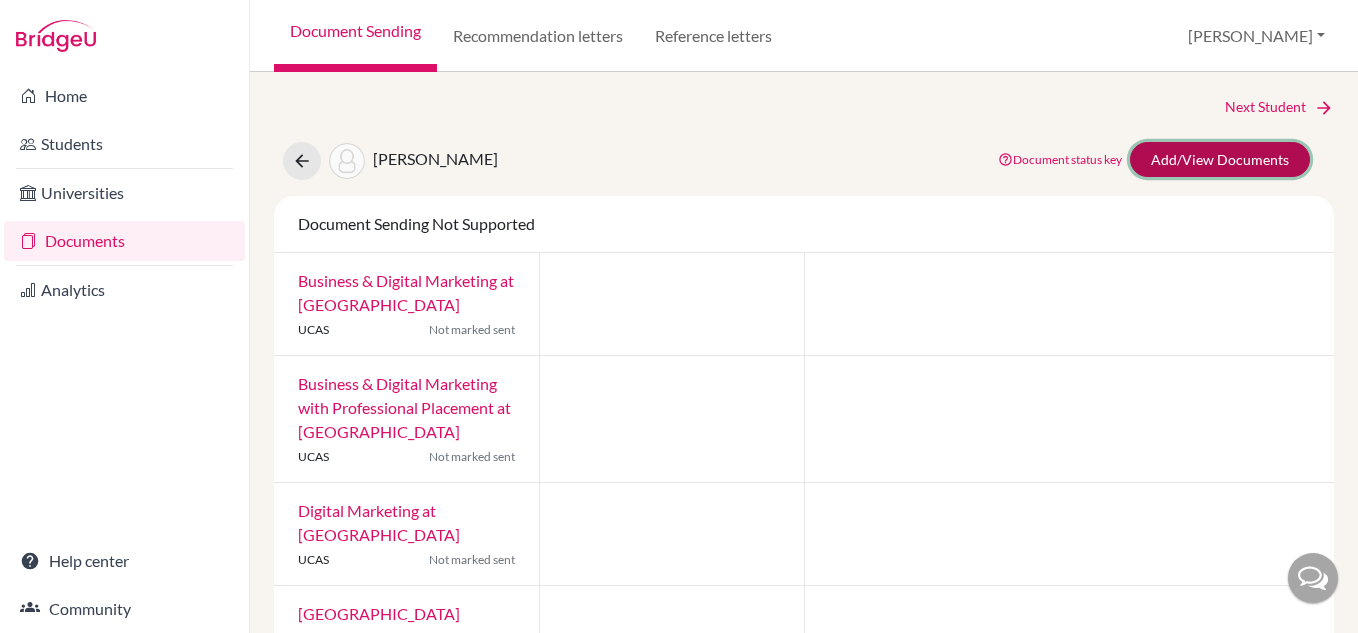 click on "Add/View Documents" at bounding box center [1220, 159] 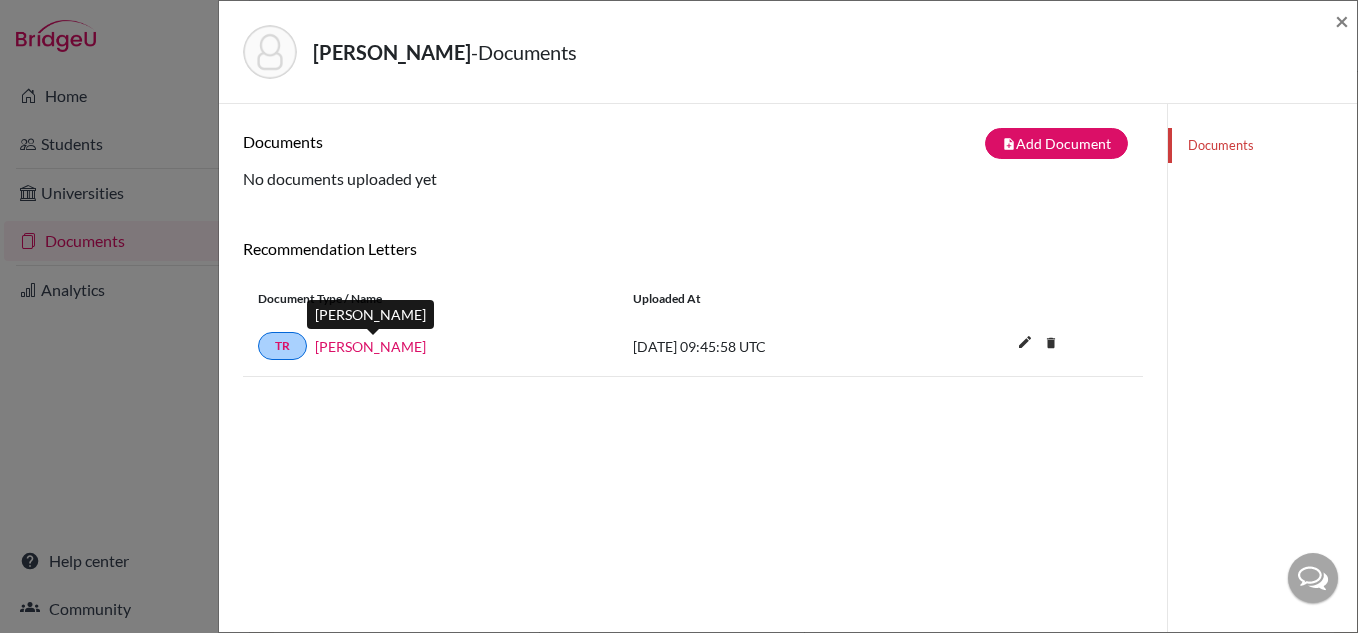 click on "[PERSON_NAME]" at bounding box center (370, 346) 